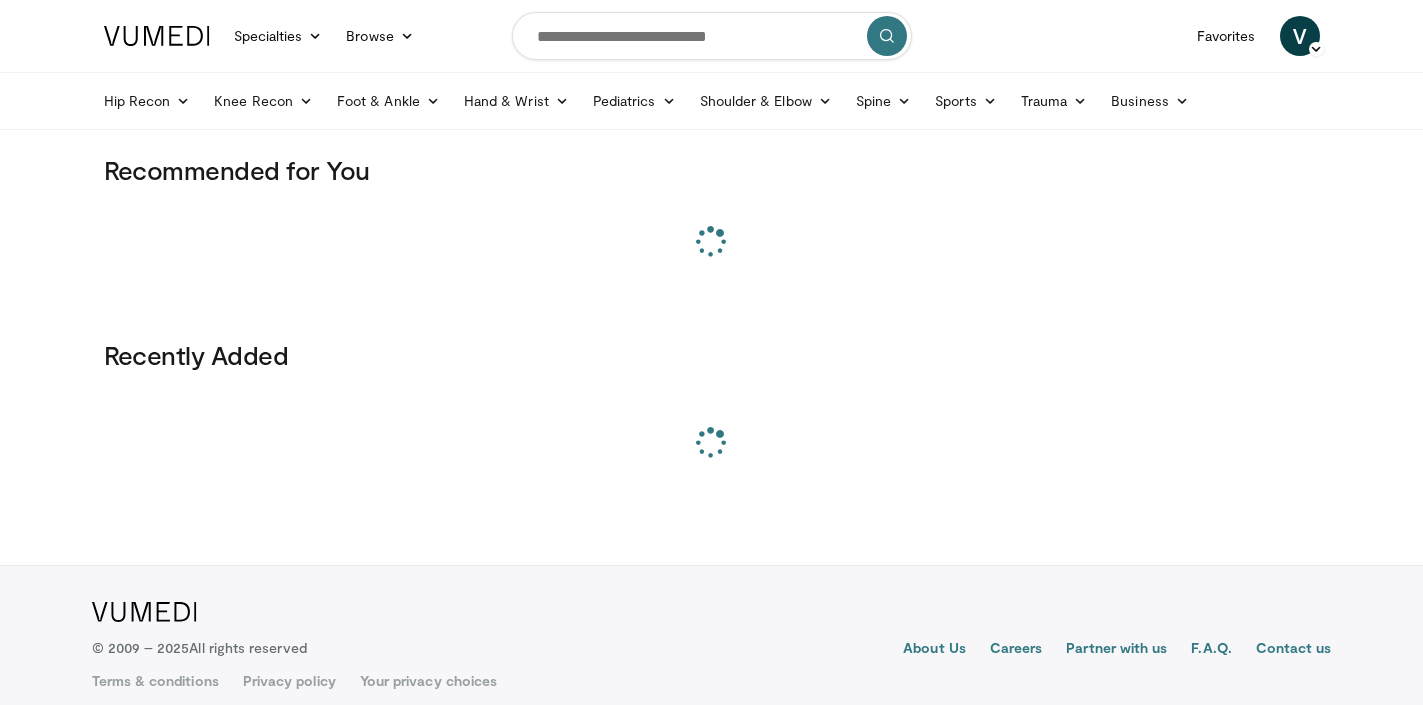 scroll, scrollTop: 0, scrollLeft: 0, axis: both 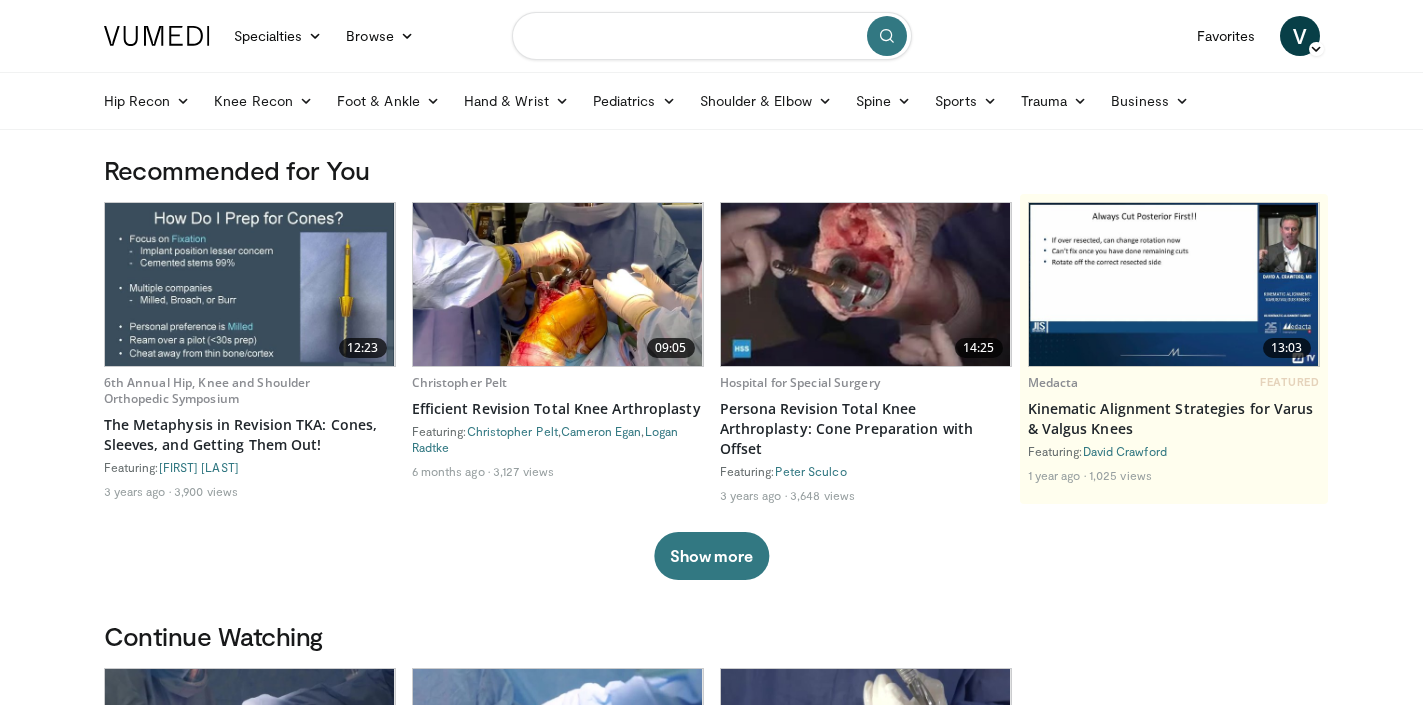 click at bounding box center (712, 36) 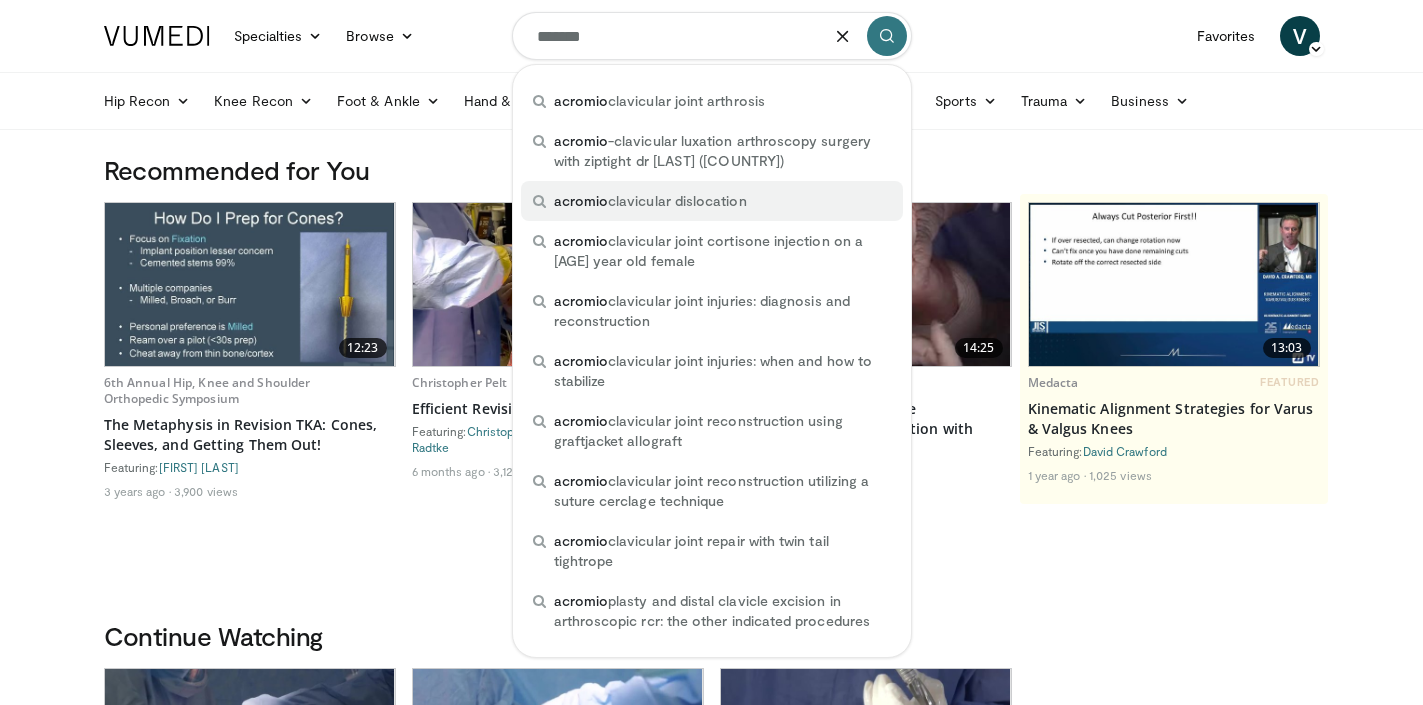 click on "acromio clavicular dislocation" at bounding box center [650, 201] 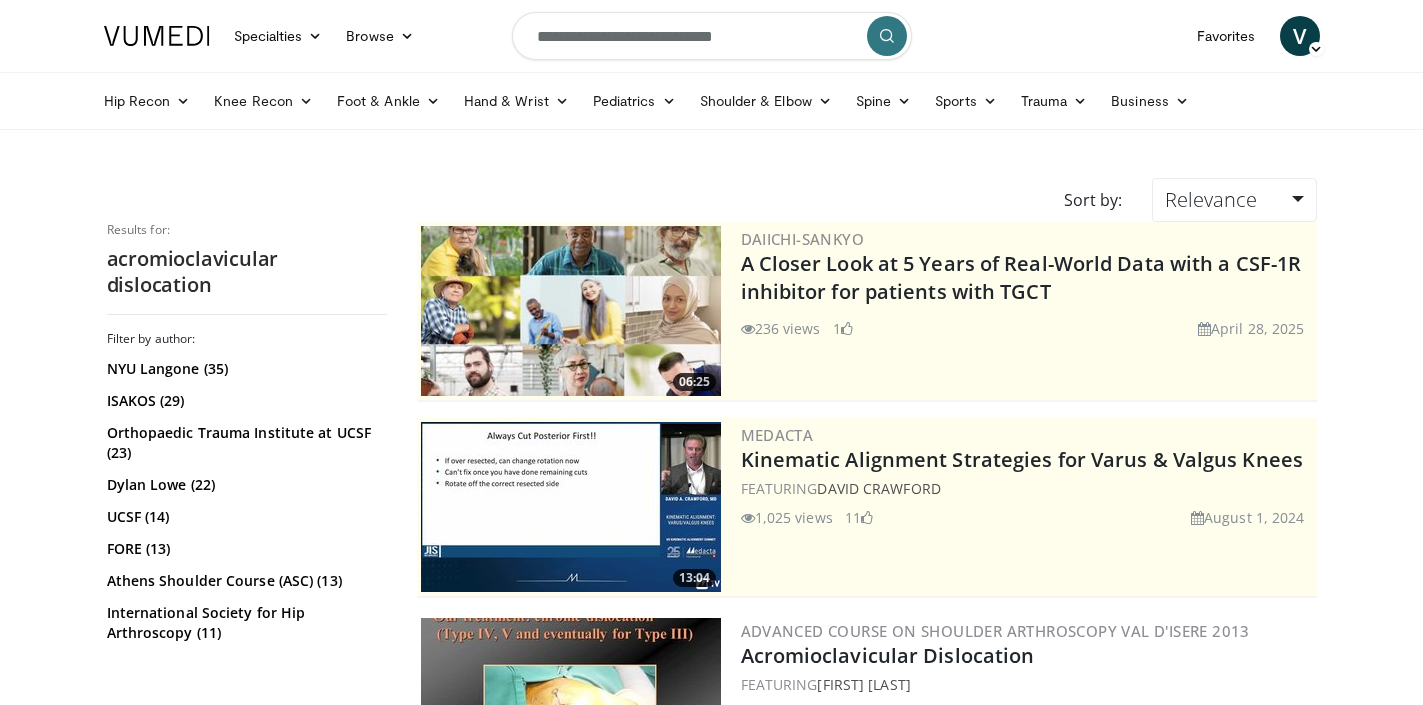 scroll, scrollTop: 0, scrollLeft: 0, axis: both 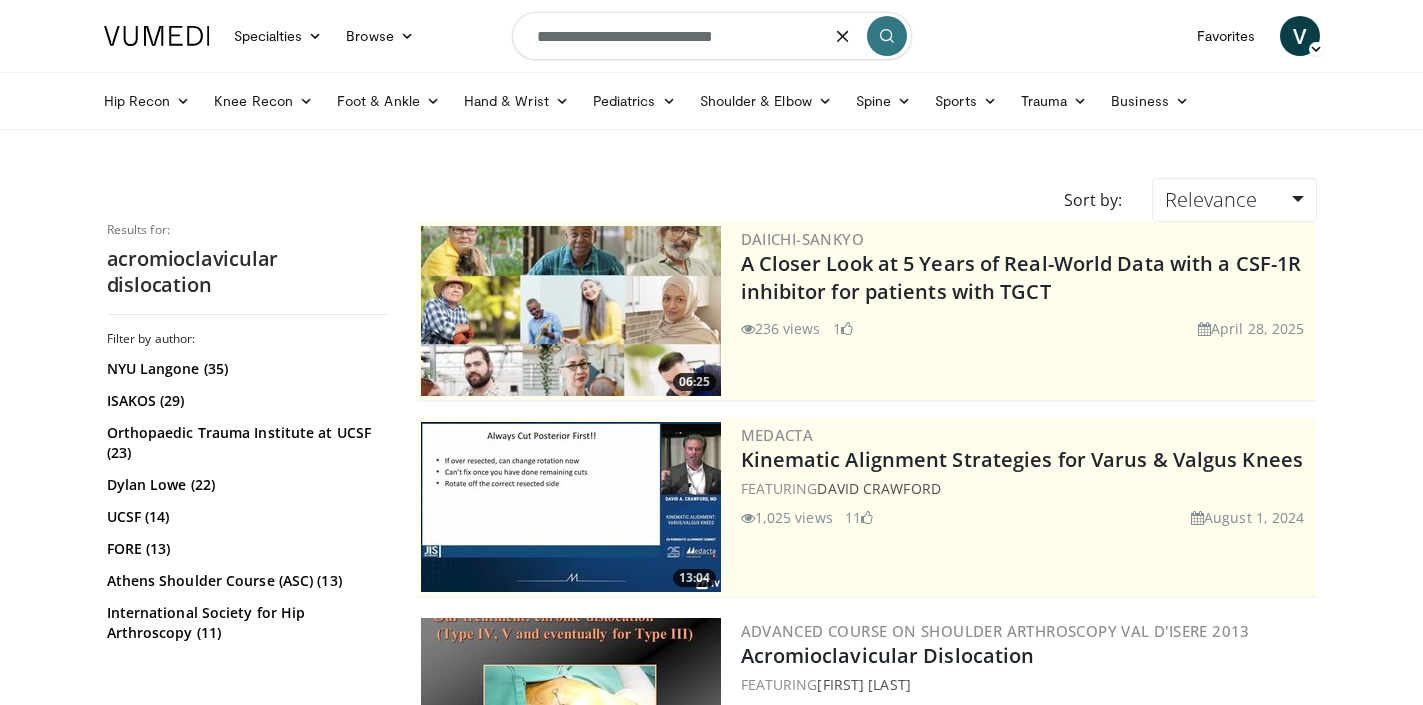 click on "**********" at bounding box center [712, 36] 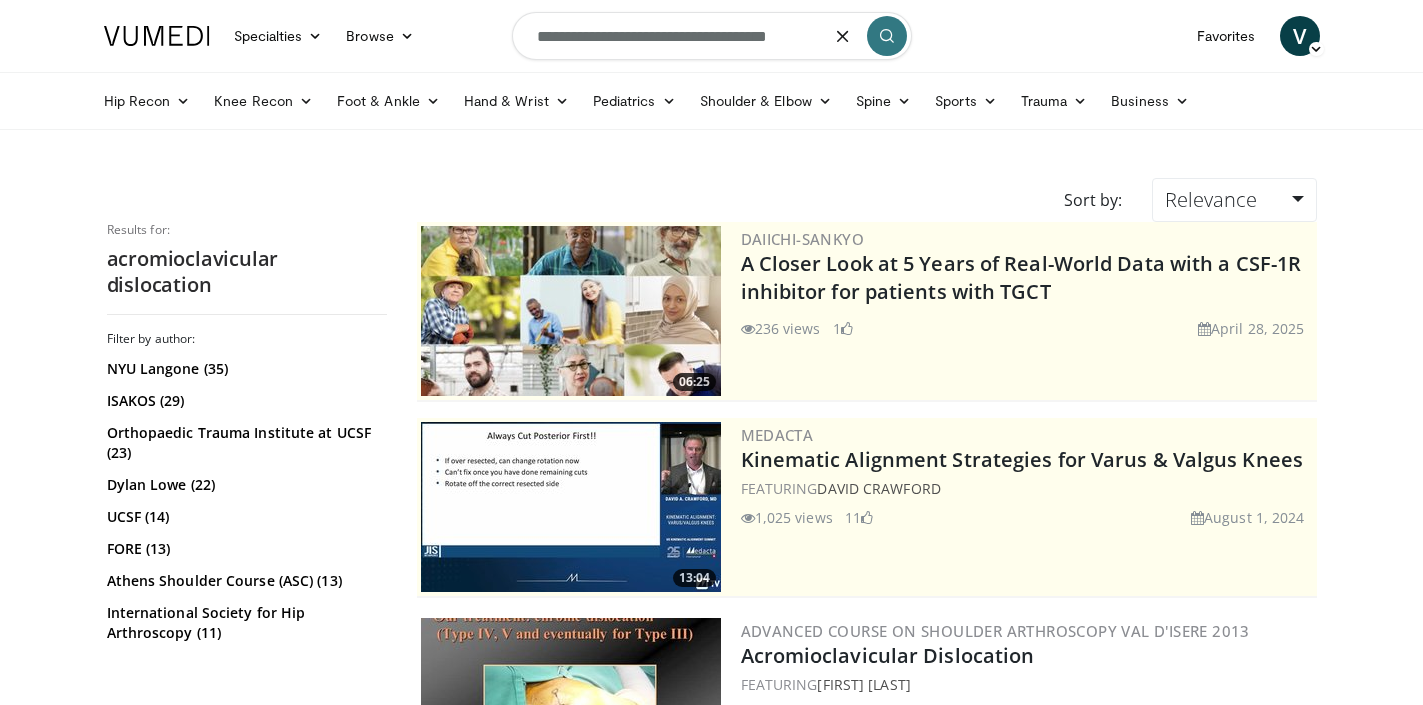 type on "**********" 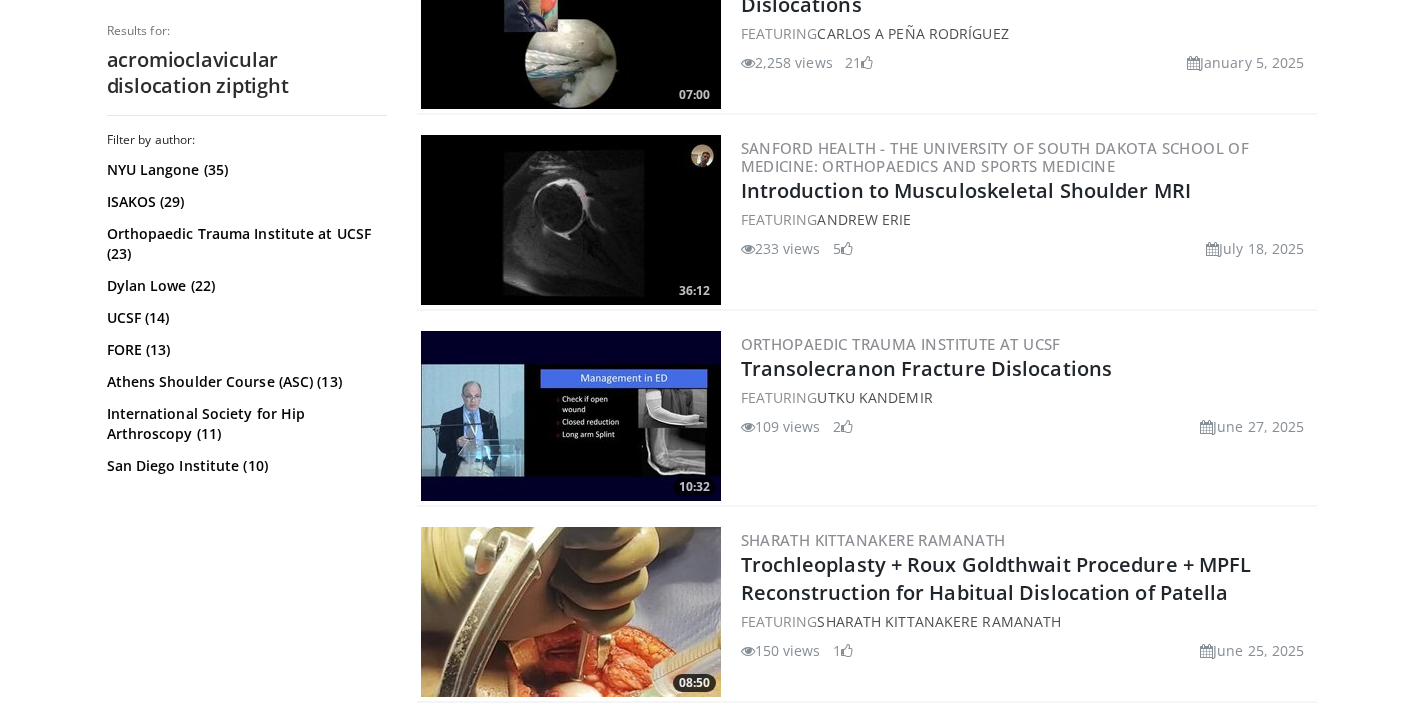 scroll, scrollTop: 0, scrollLeft: 0, axis: both 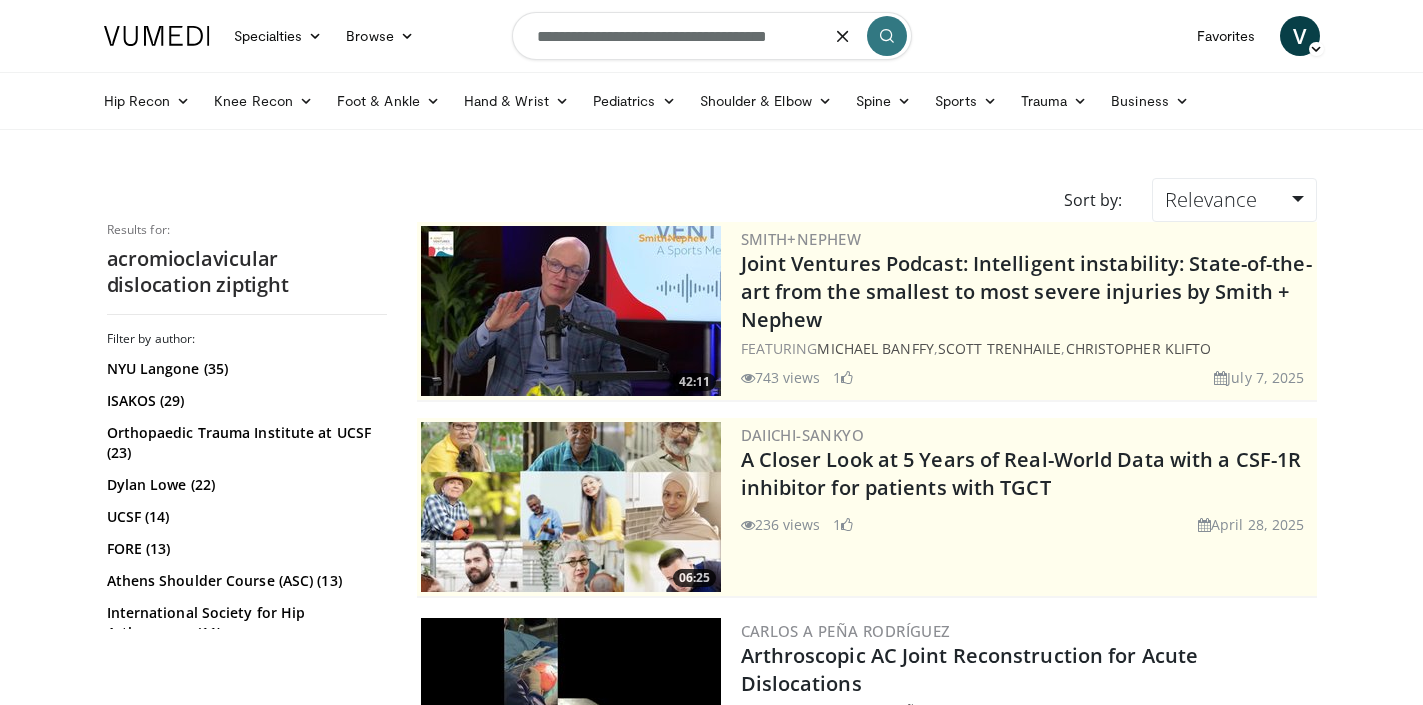 click on "**********" at bounding box center (712, 36) 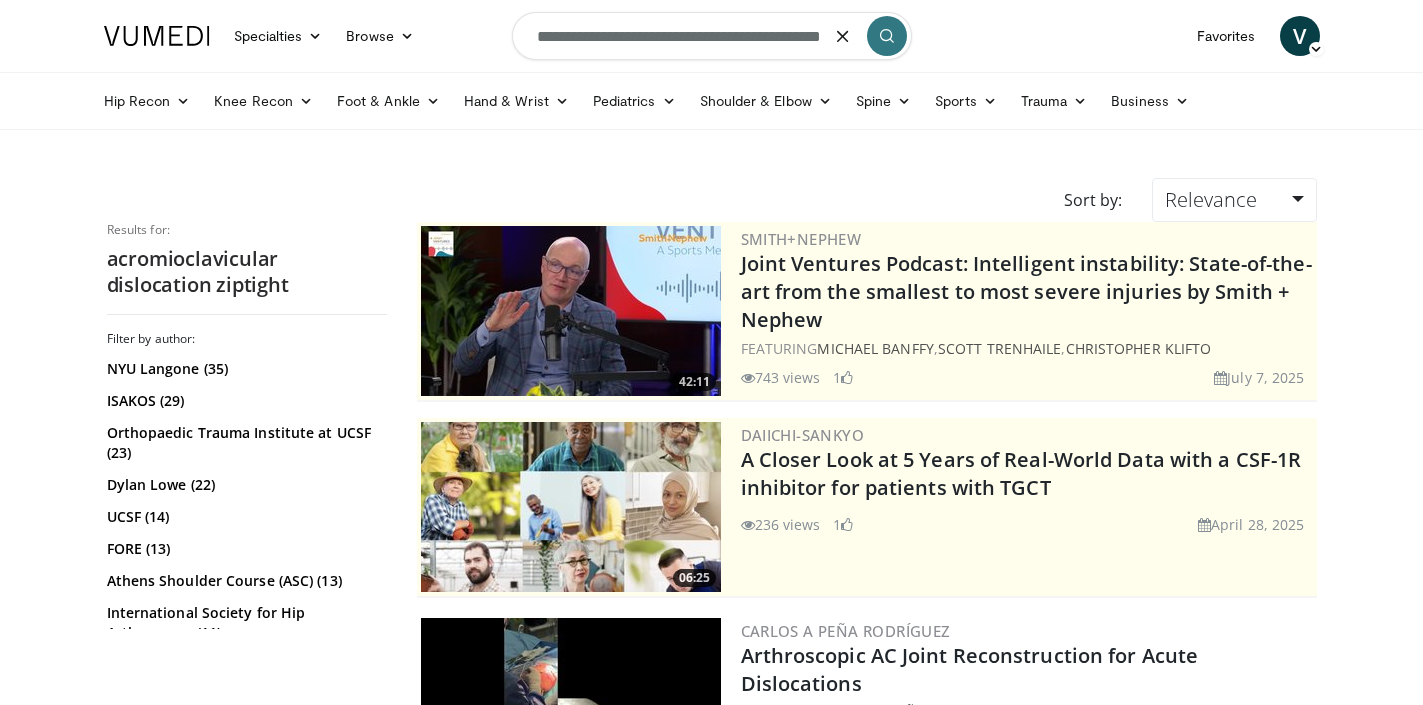 scroll, scrollTop: 0, scrollLeft: 40, axis: horizontal 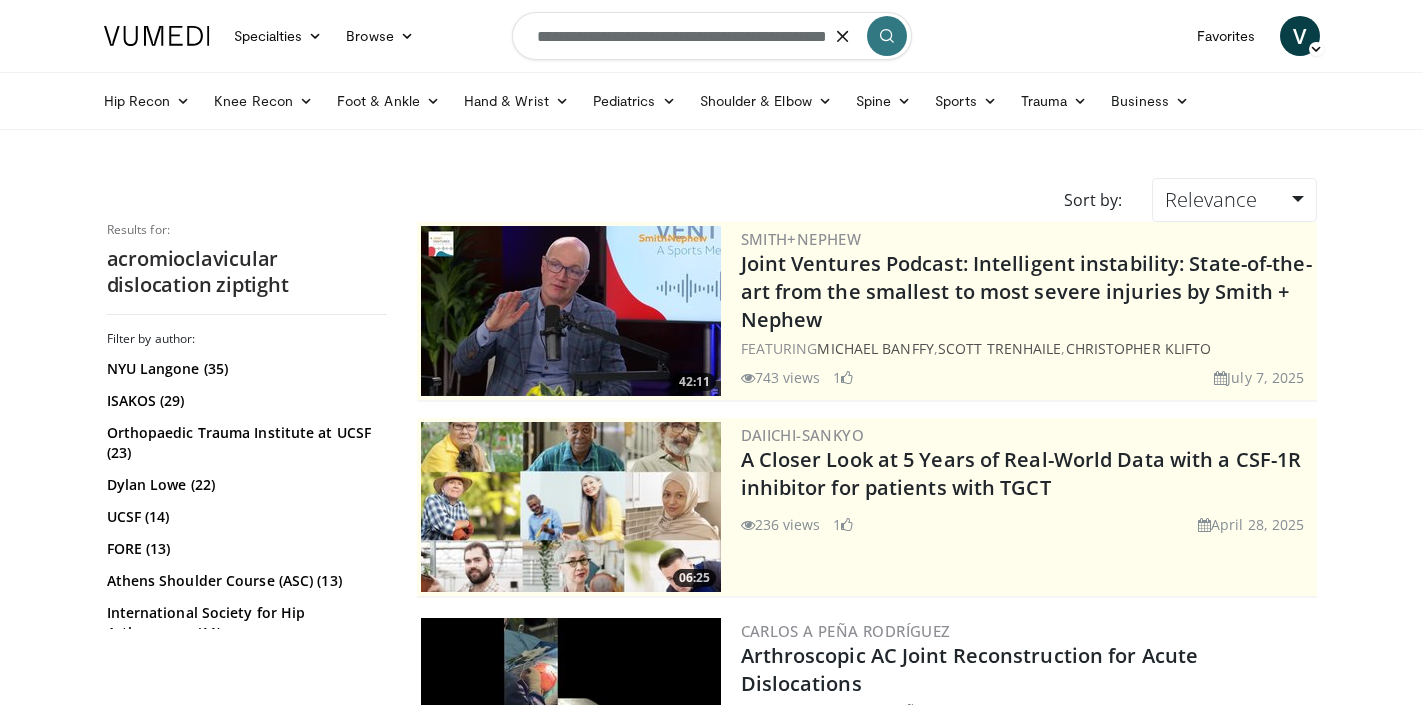 type on "**********" 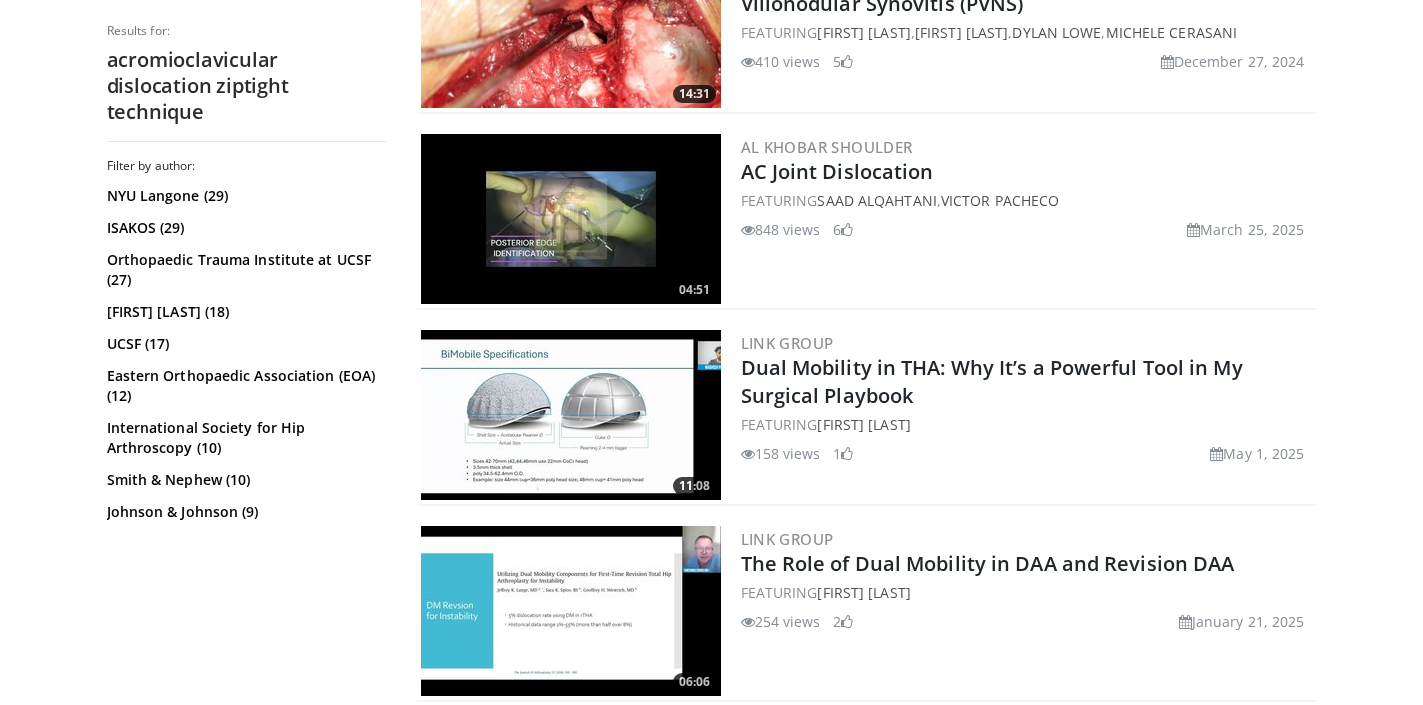 scroll, scrollTop: 4211, scrollLeft: 0, axis: vertical 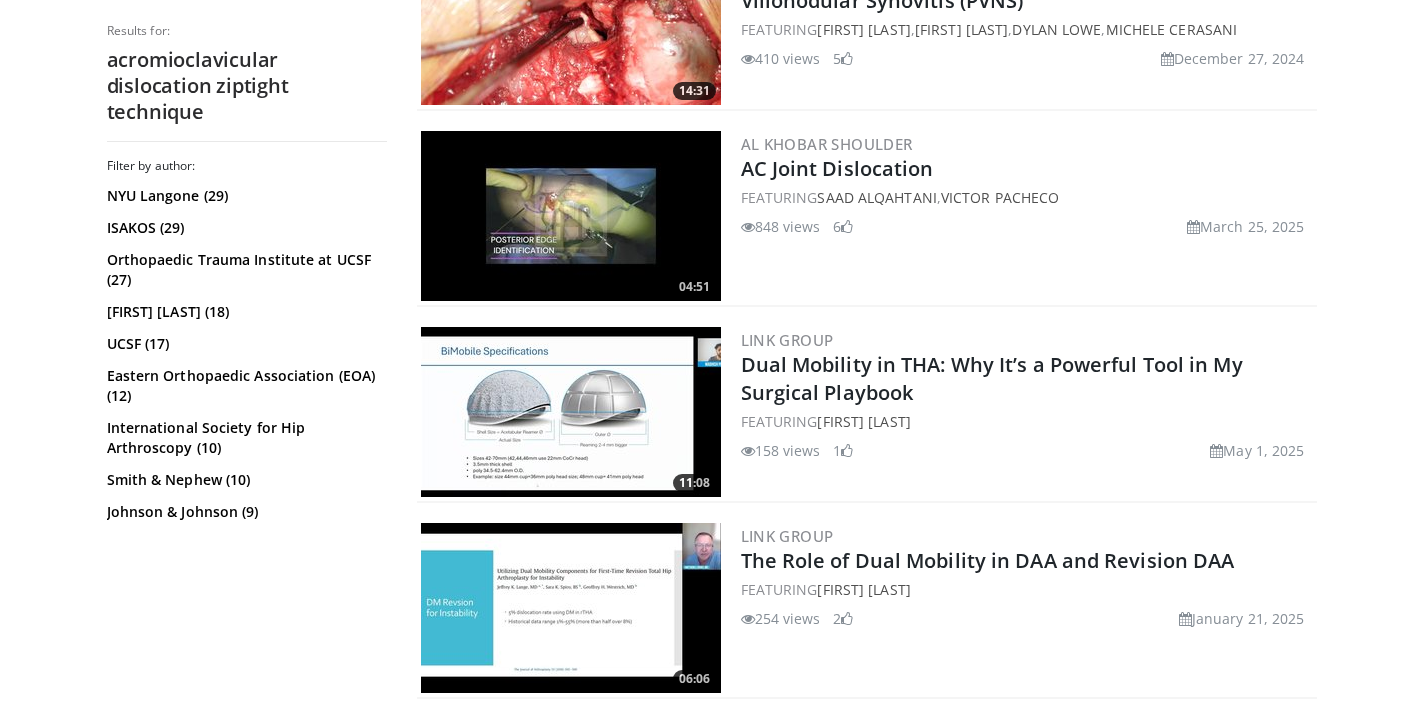 click at bounding box center (571, 216) 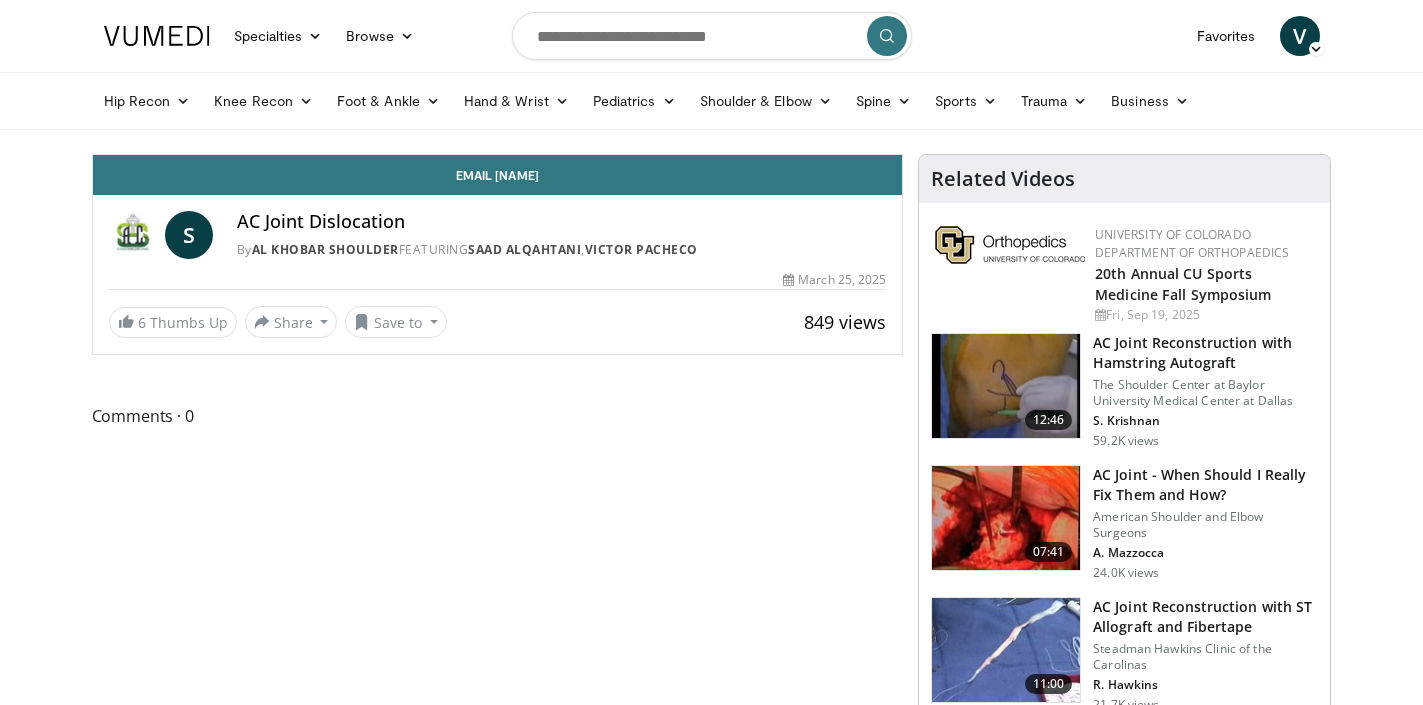 scroll, scrollTop: 0, scrollLeft: 0, axis: both 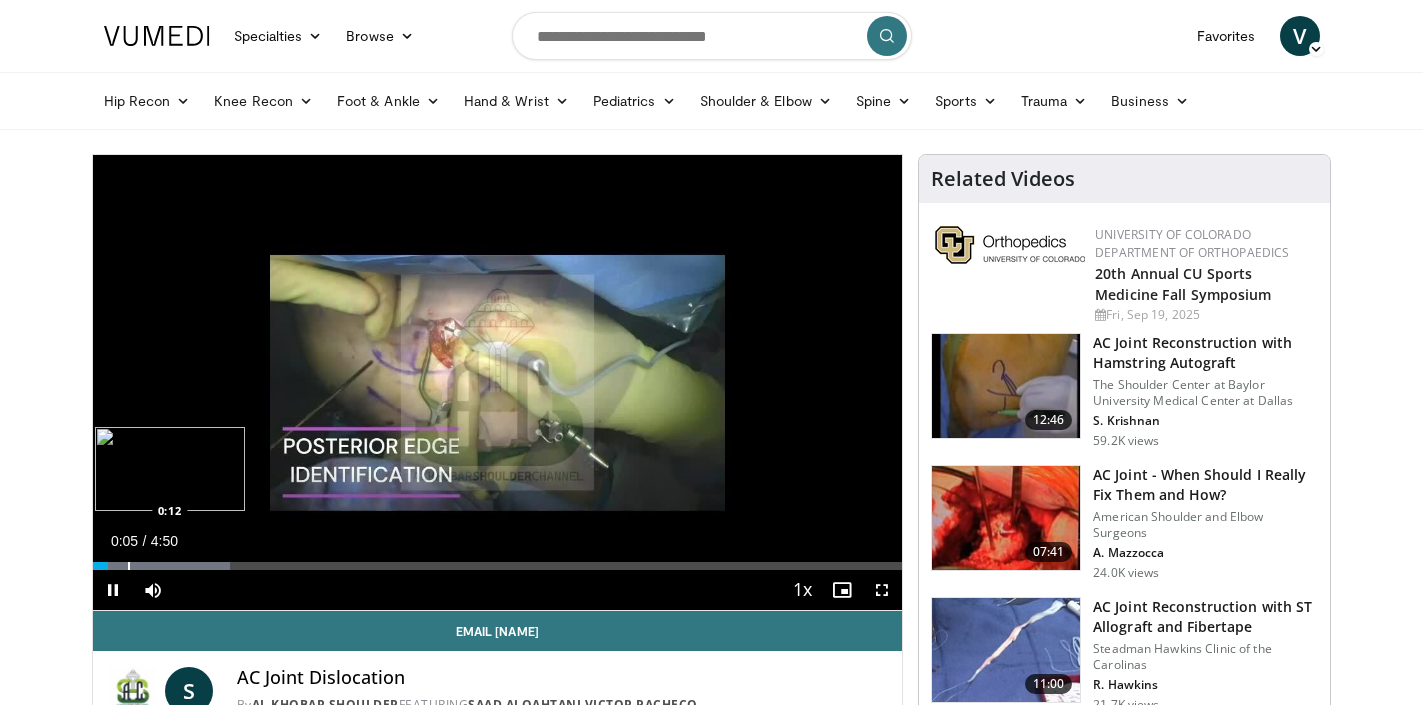 click at bounding box center (129, 566) 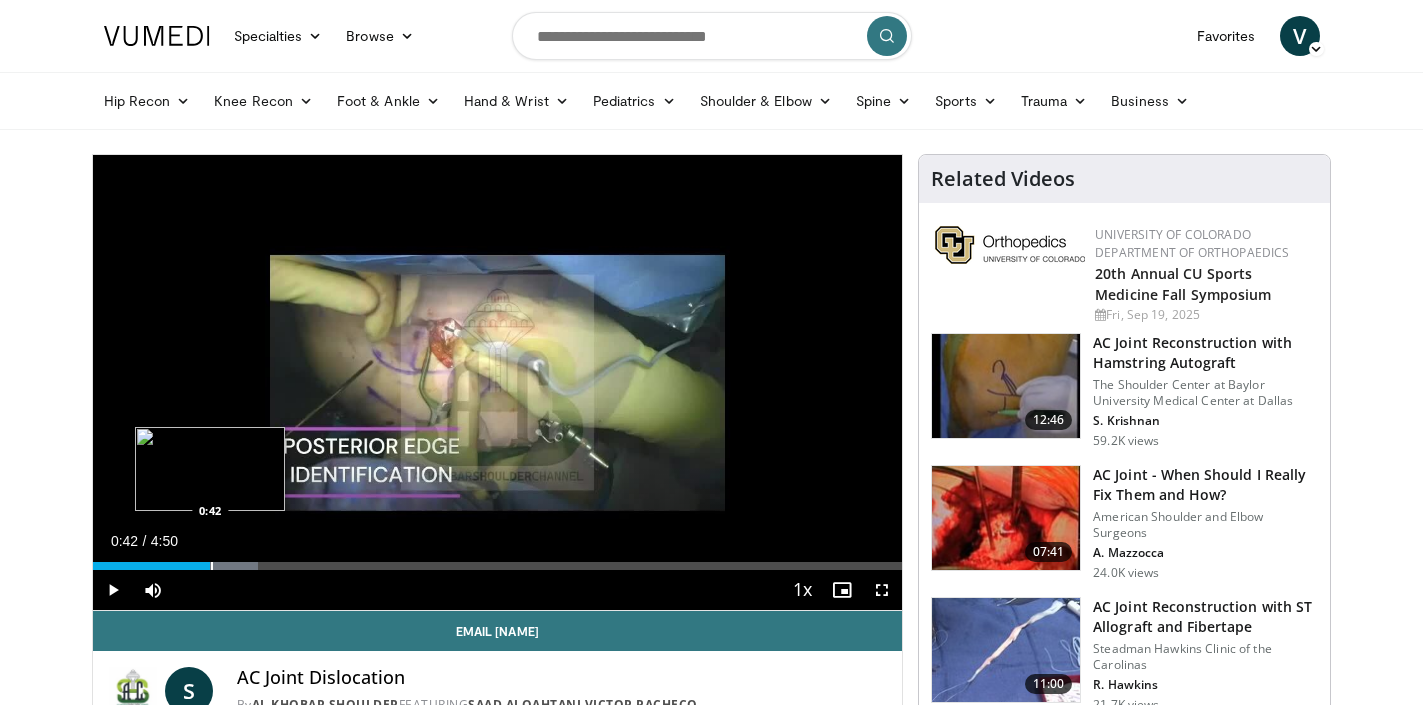 click at bounding box center [212, 566] 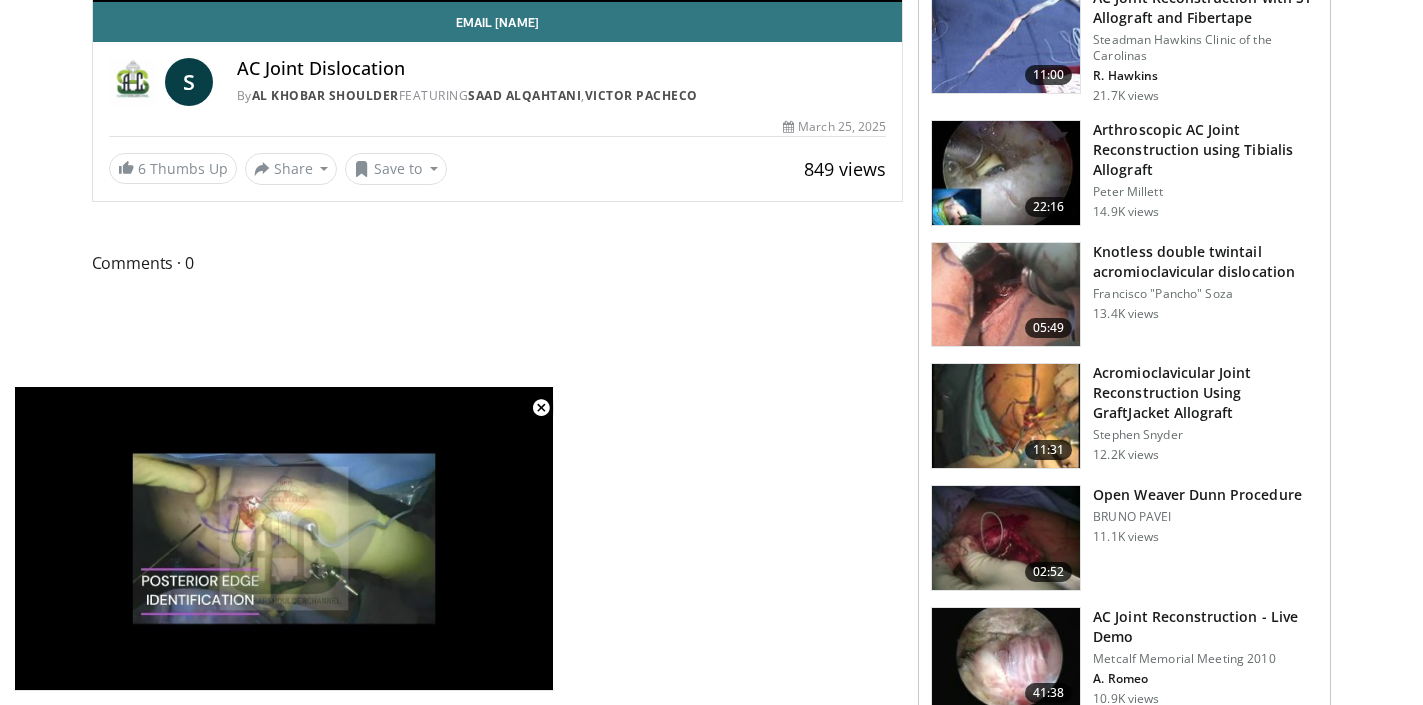 scroll, scrollTop: 621, scrollLeft: 0, axis: vertical 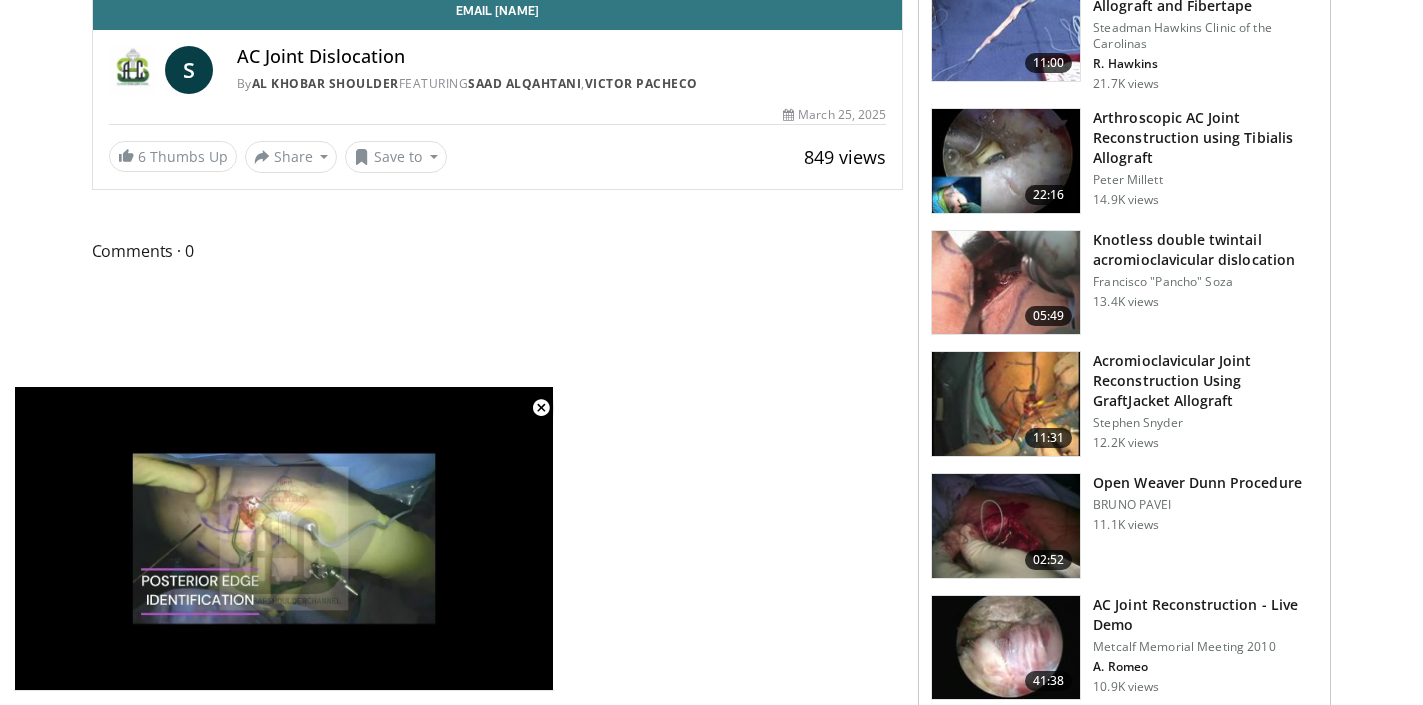 click at bounding box center [1006, 283] 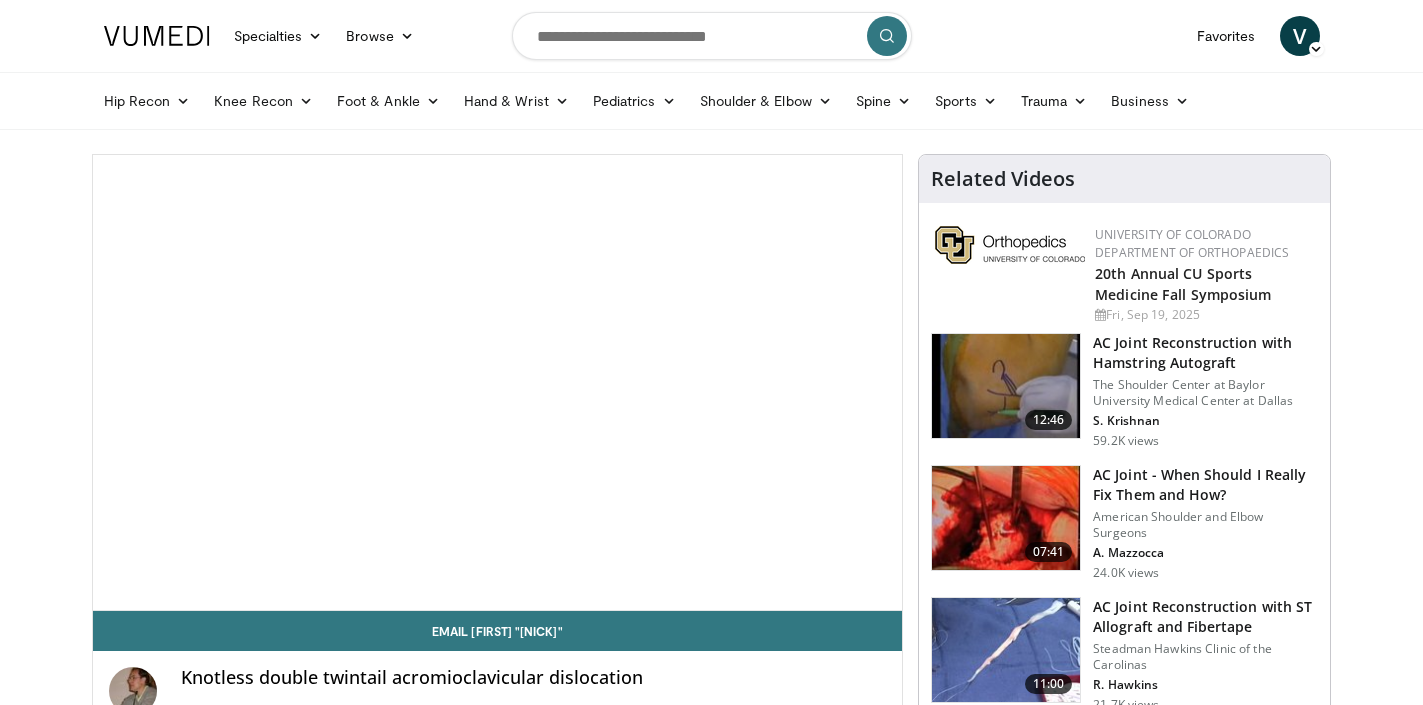 scroll, scrollTop: 0, scrollLeft: 0, axis: both 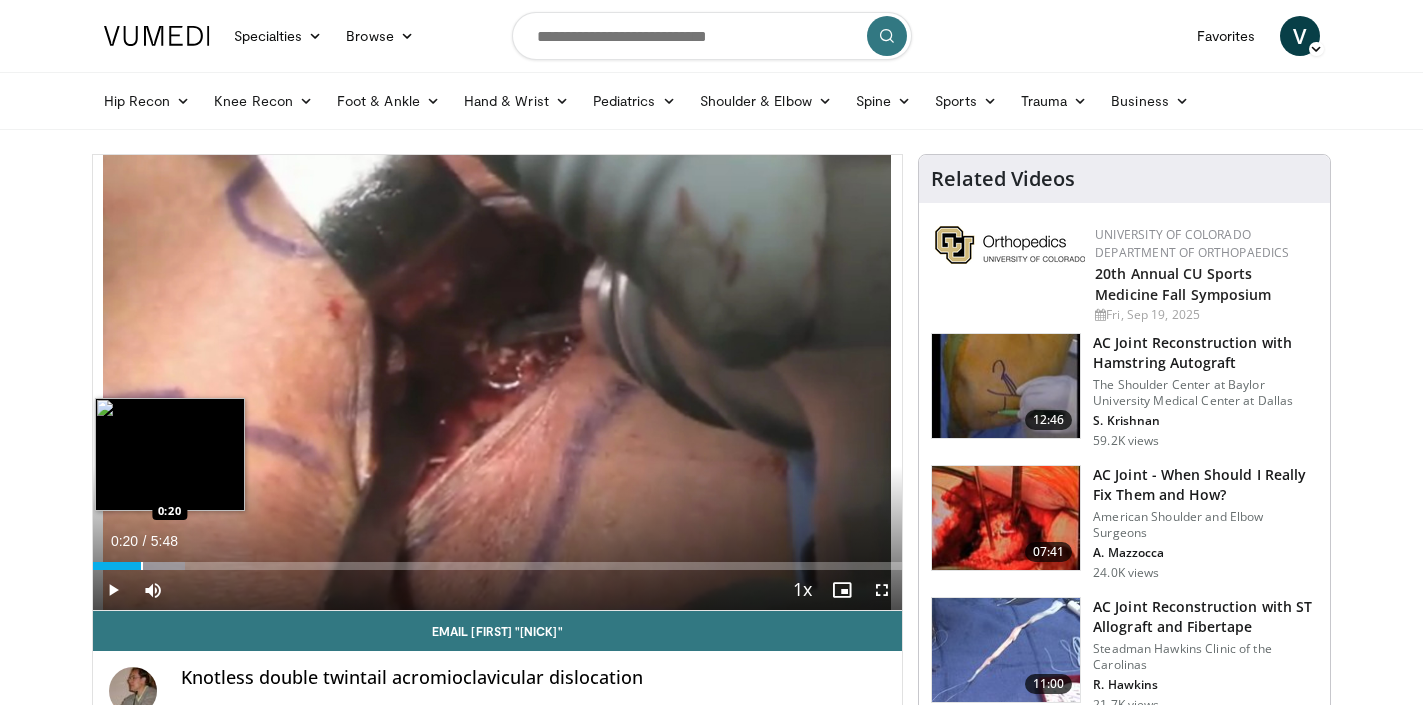 click at bounding box center (142, 566) 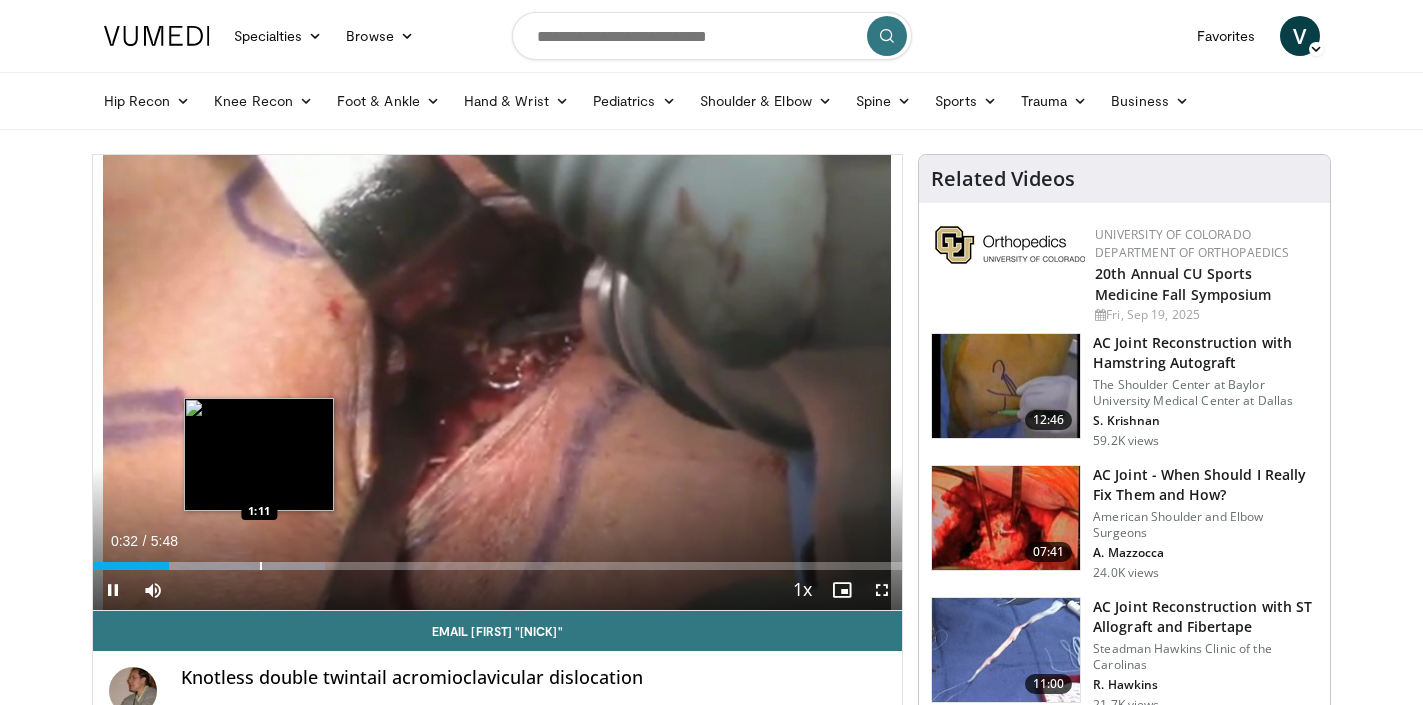 click at bounding box center (261, 566) 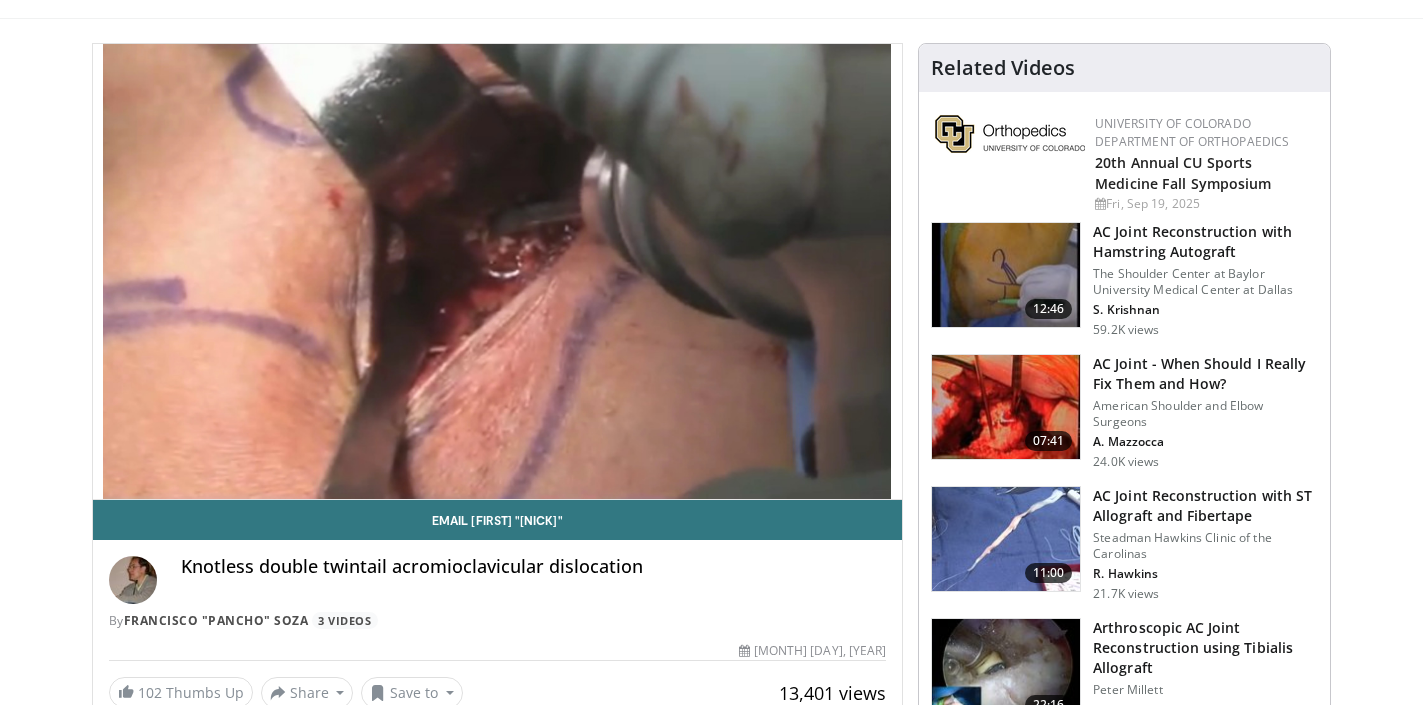 scroll, scrollTop: 112, scrollLeft: 0, axis: vertical 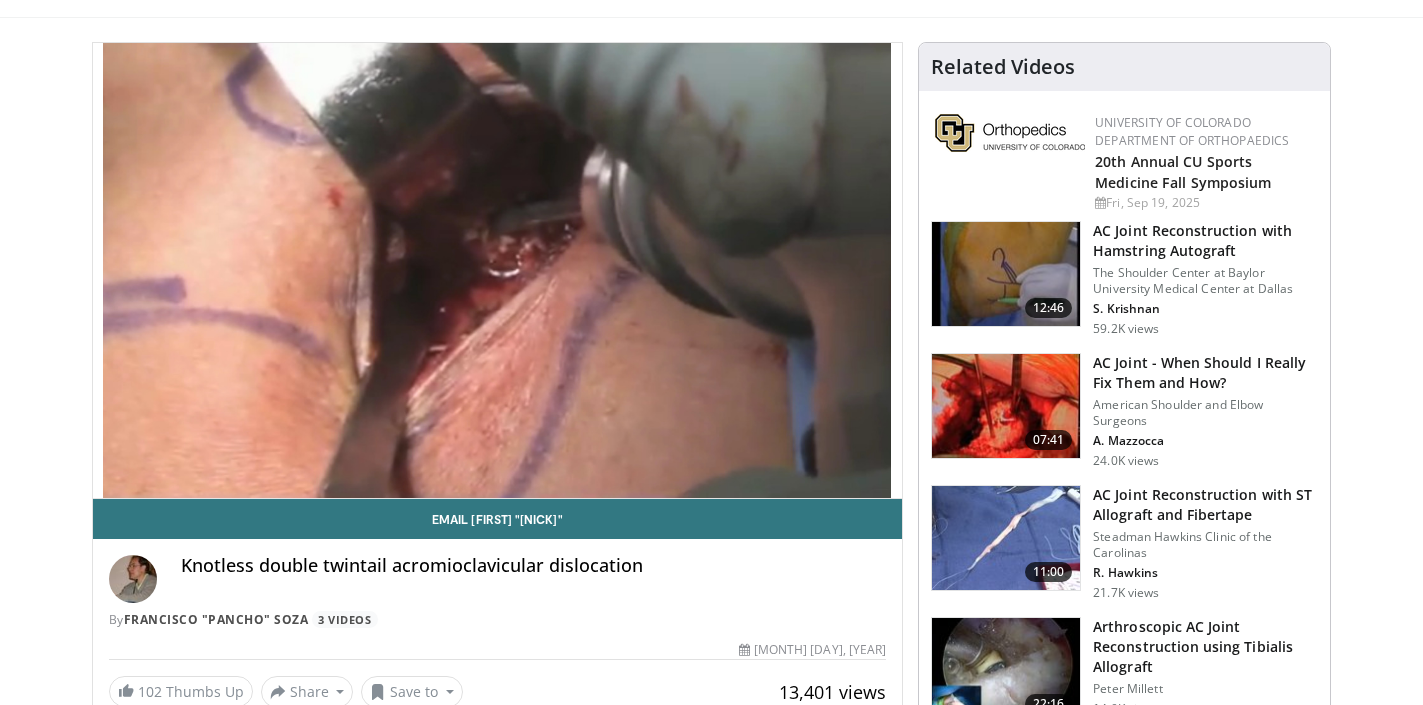 click at bounding box center [1006, 274] 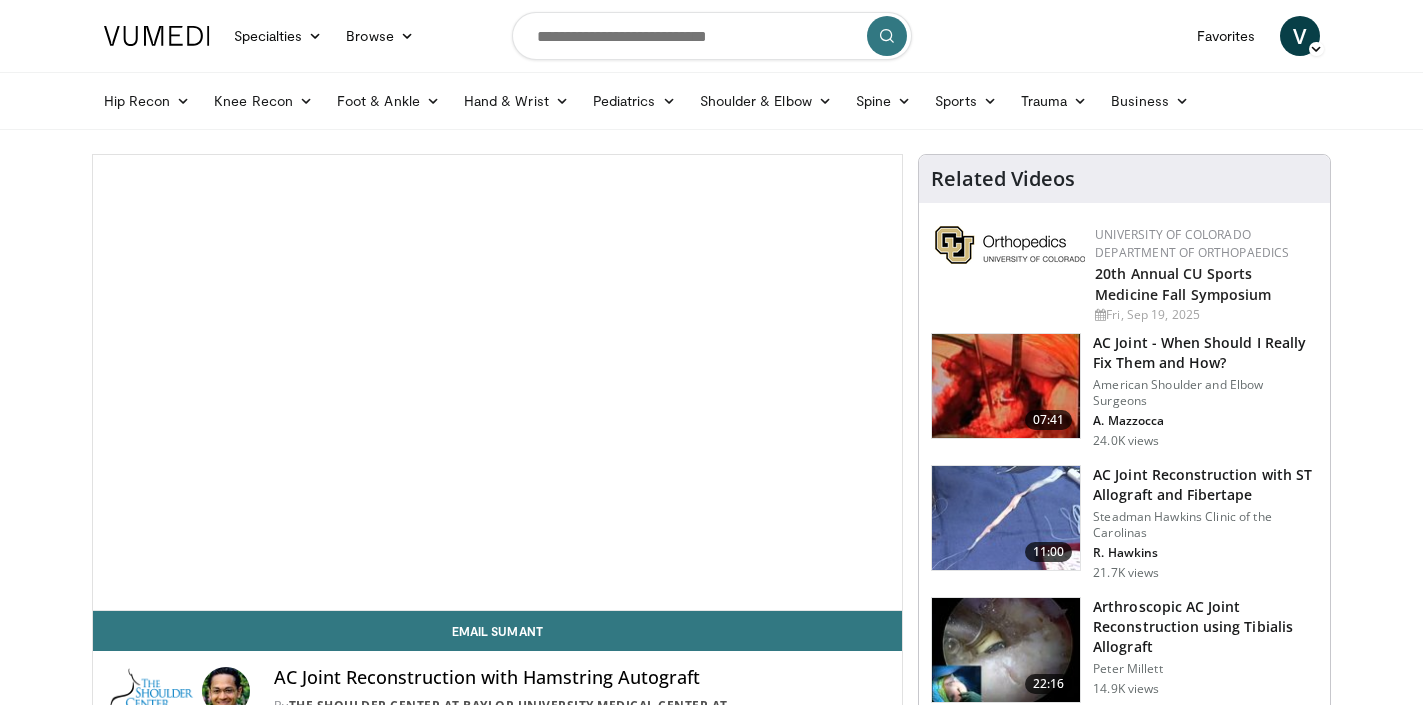 scroll, scrollTop: 0, scrollLeft: 0, axis: both 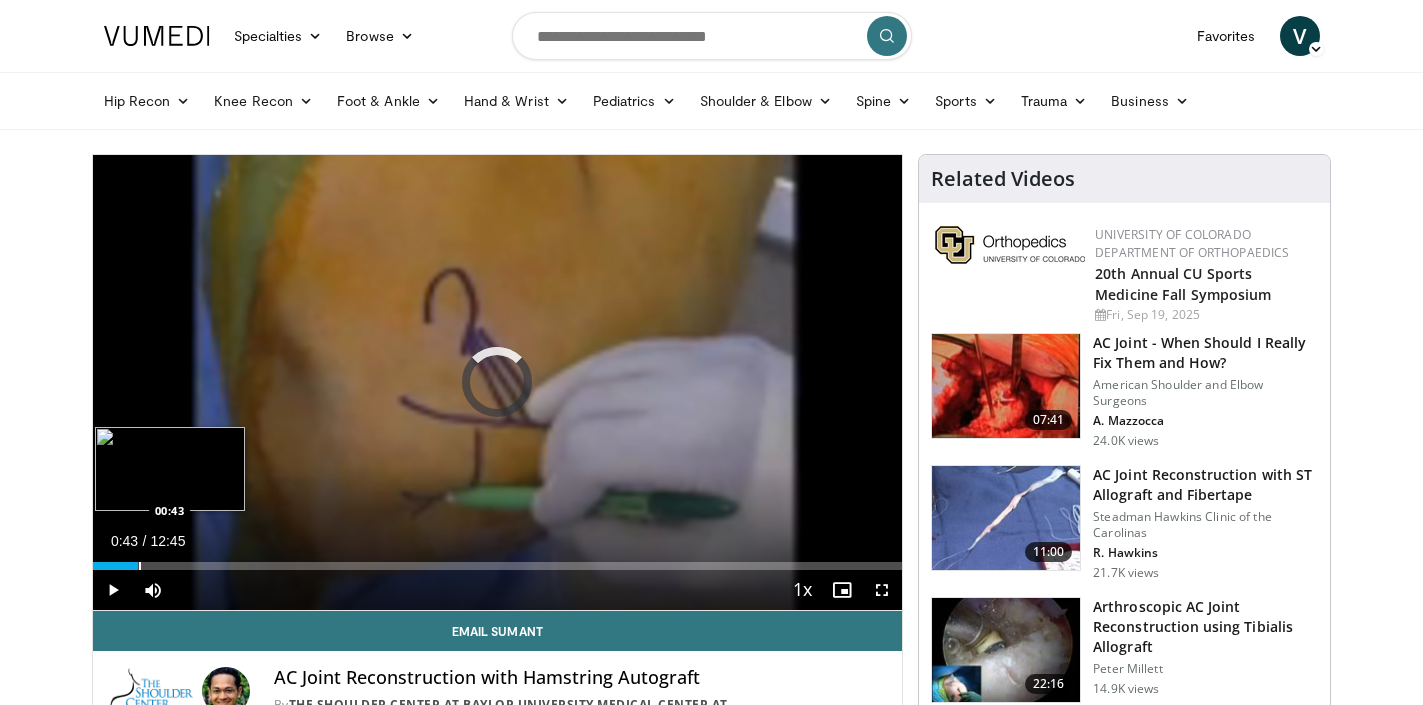click at bounding box center [140, 566] 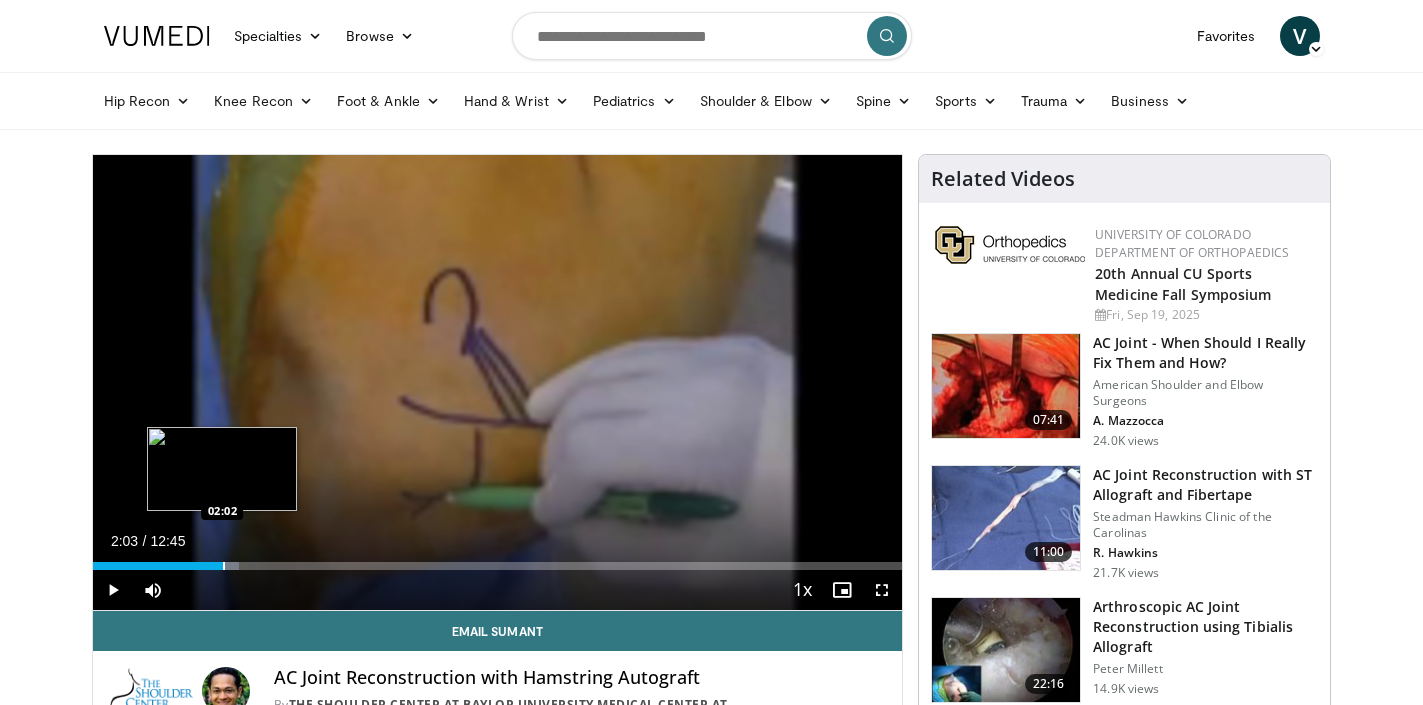 click at bounding box center (224, 566) 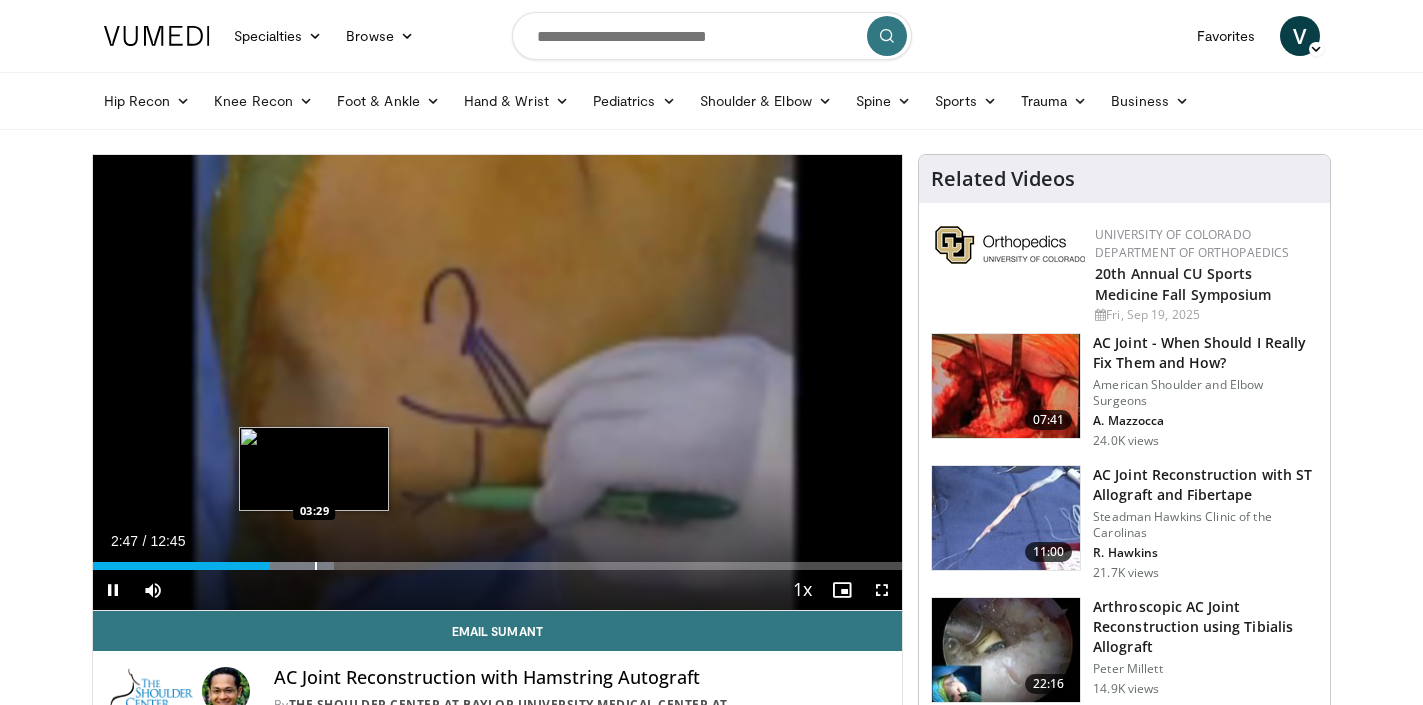 click at bounding box center (316, 566) 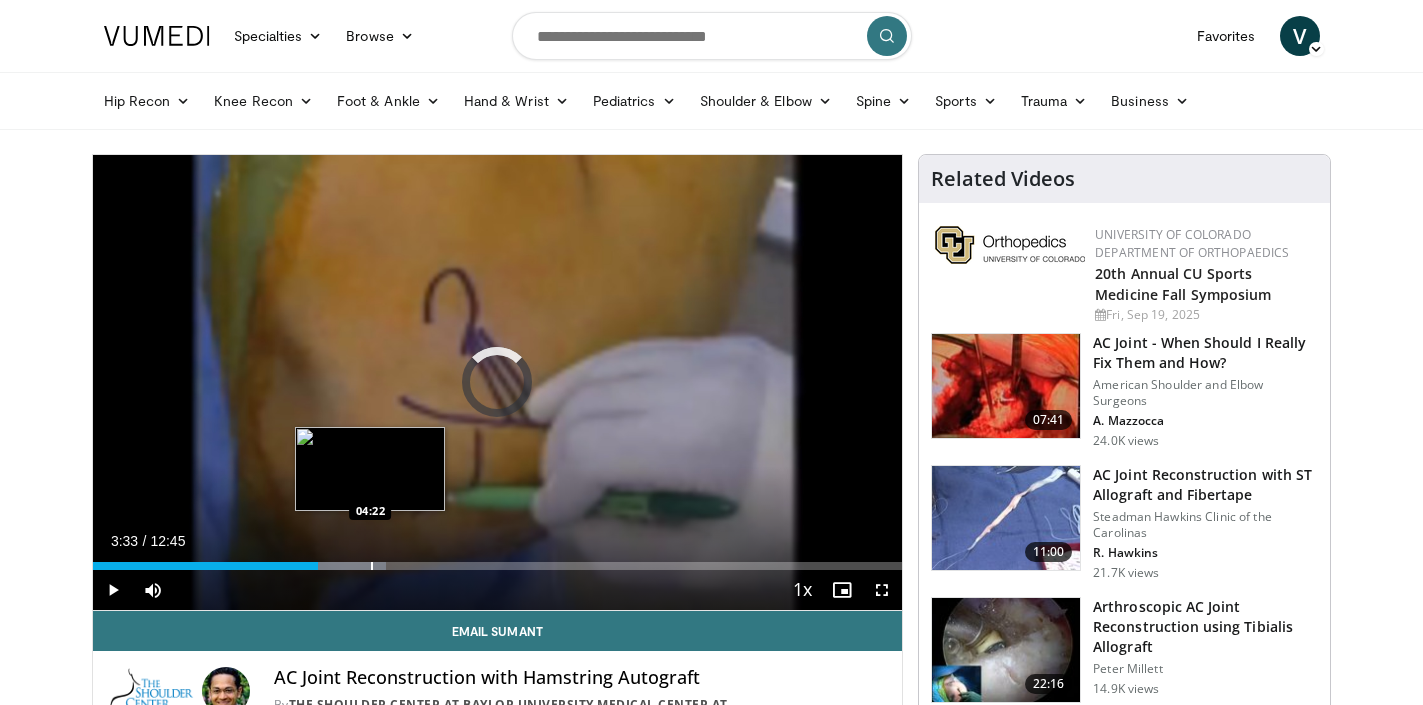 click at bounding box center [372, 566] 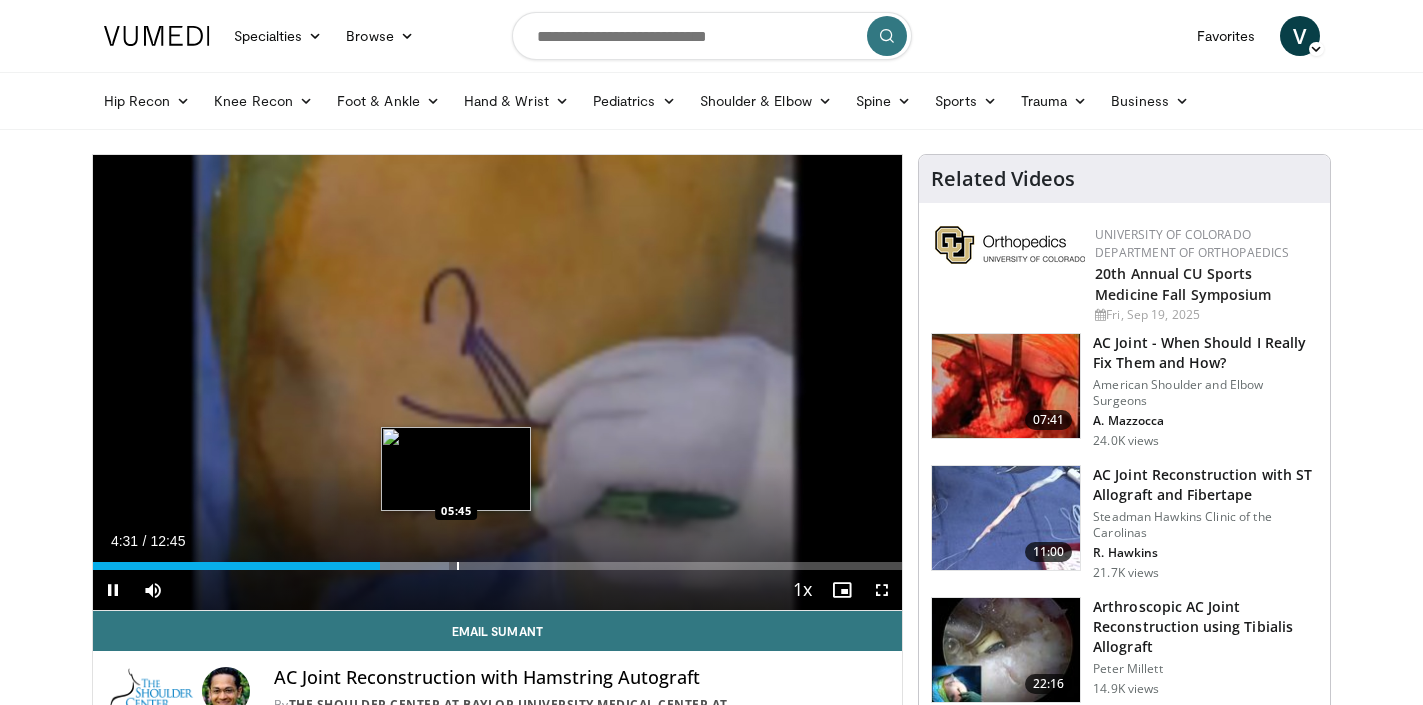 click at bounding box center (458, 566) 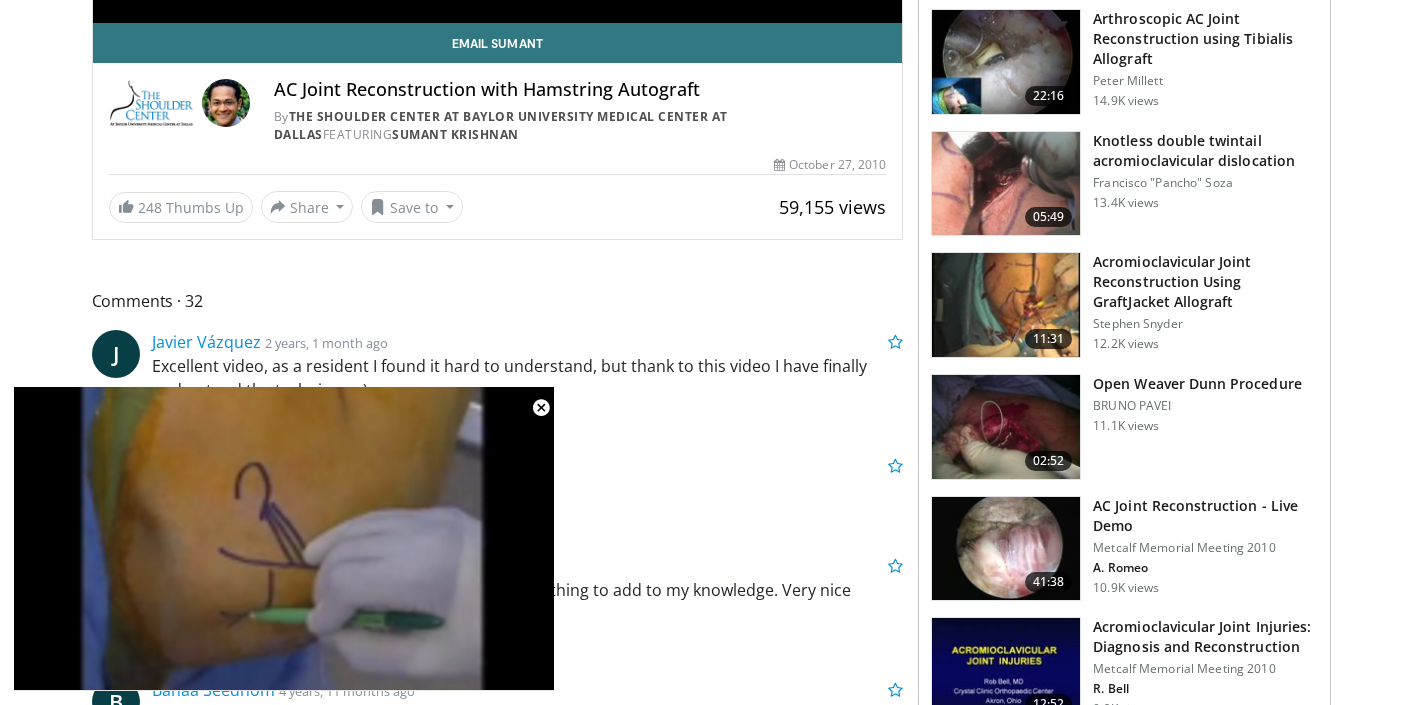 scroll, scrollTop: 592, scrollLeft: 0, axis: vertical 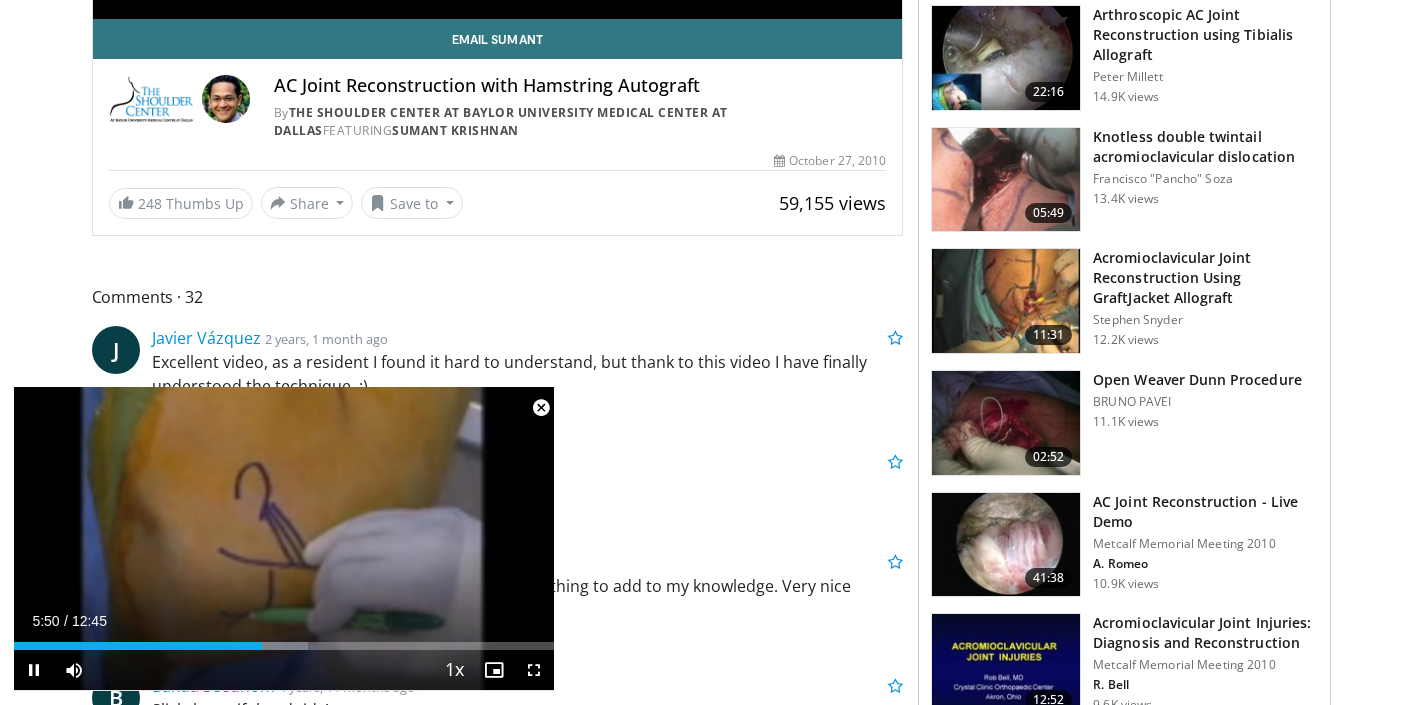 click at bounding box center [541, 408] 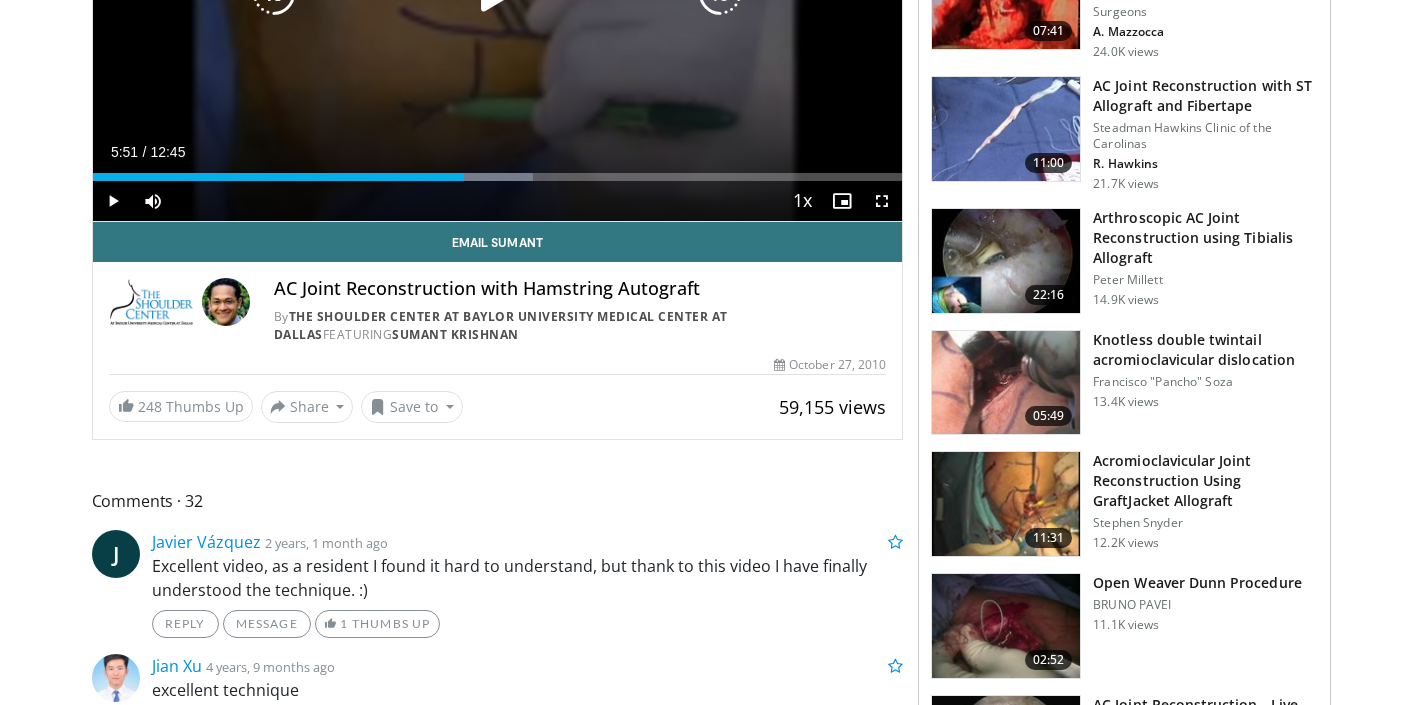 scroll, scrollTop: 0, scrollLeft: 0, axis: both 